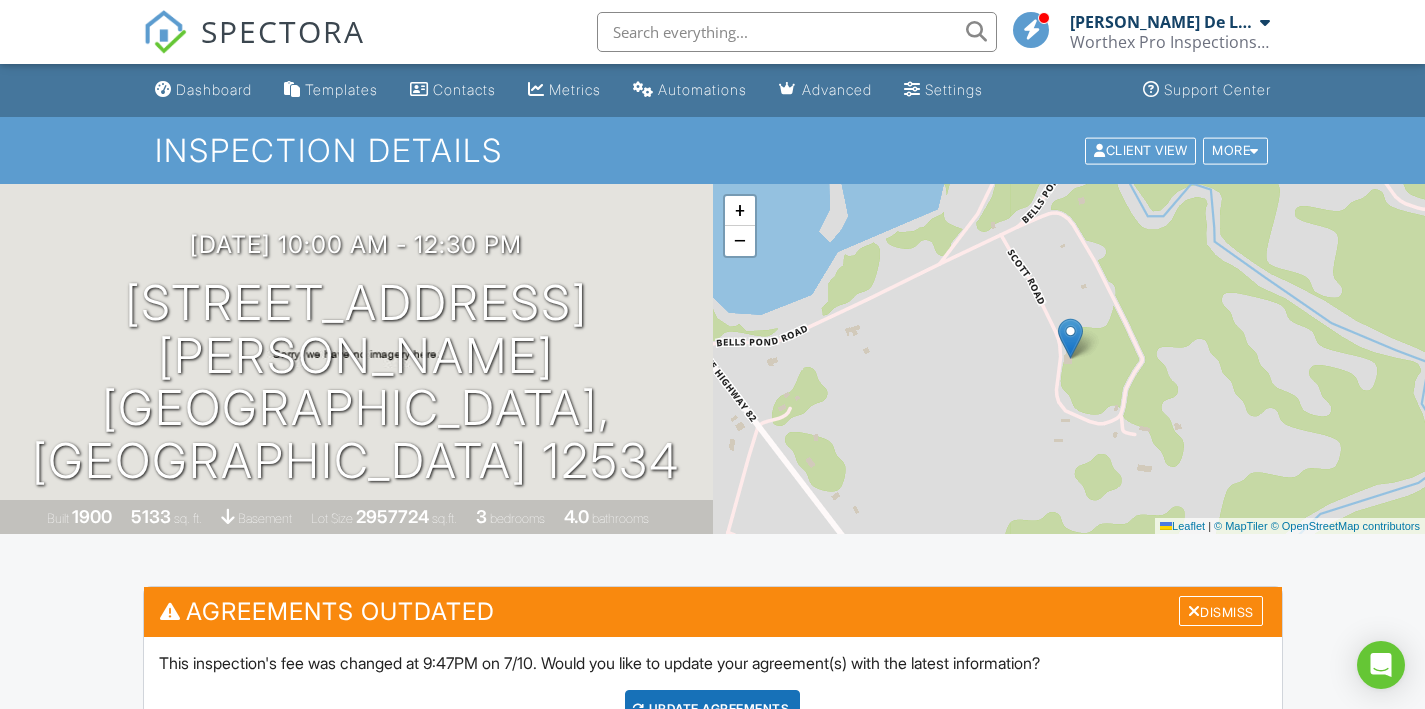 scroll, scrollTop: 620, scrollLeft: 0, axis: vertical 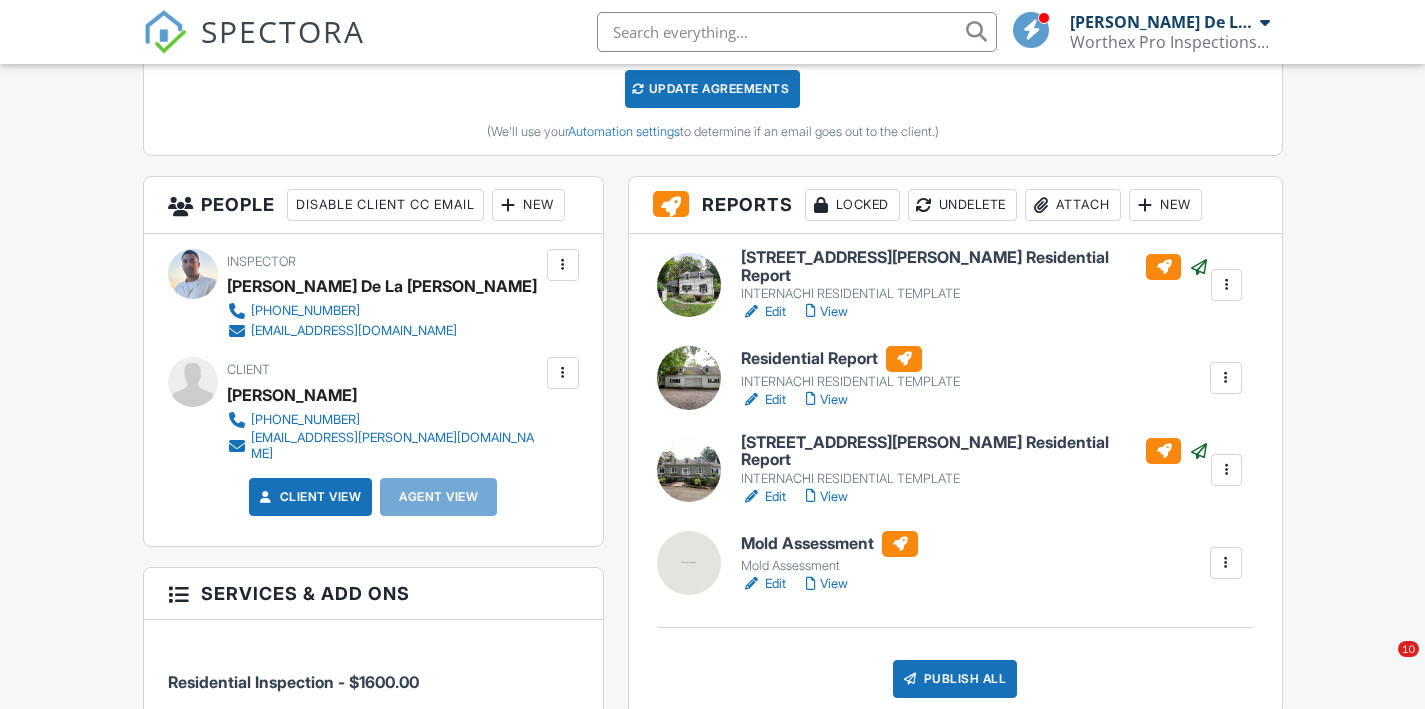 click on "INTERNACHI RESIDENTIAL TEMPLATE" at bounding box center [850, 382] 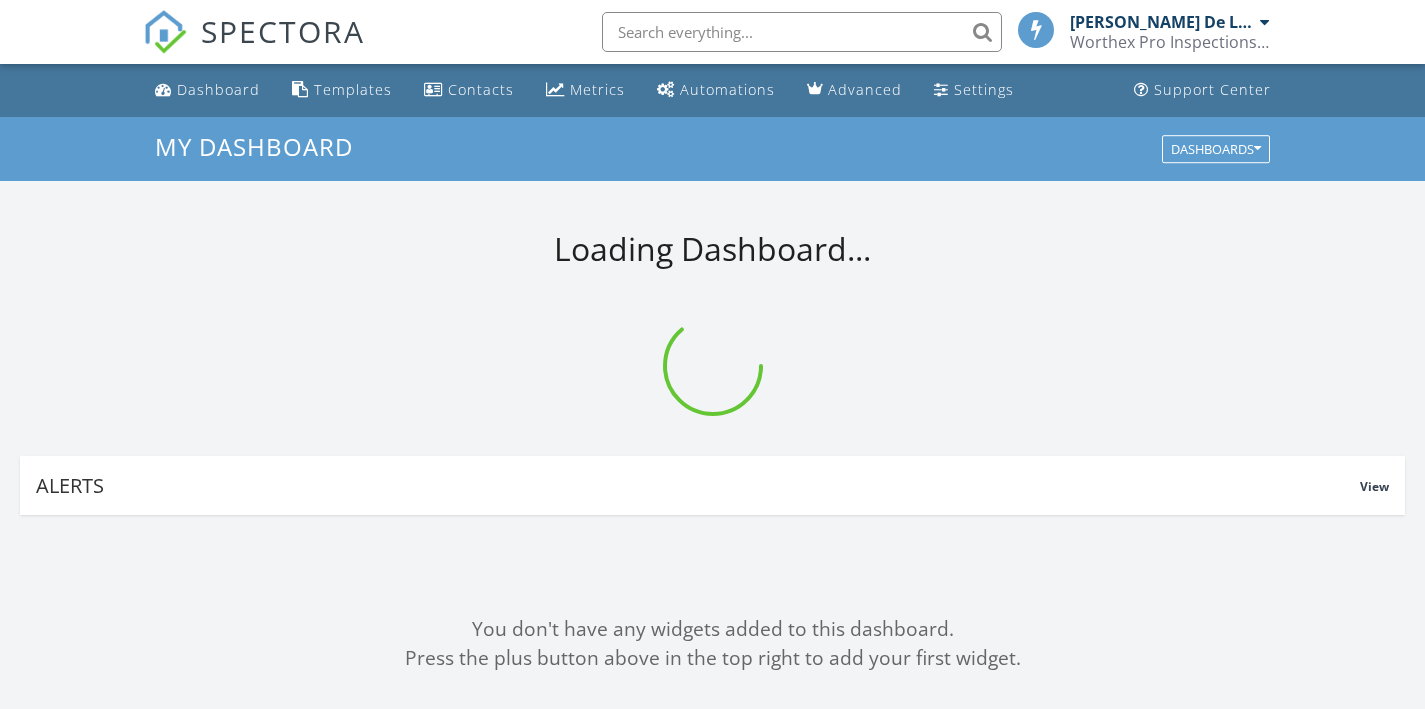 scroll, scrollTop: 0, scrollLeft: 0, axis: both 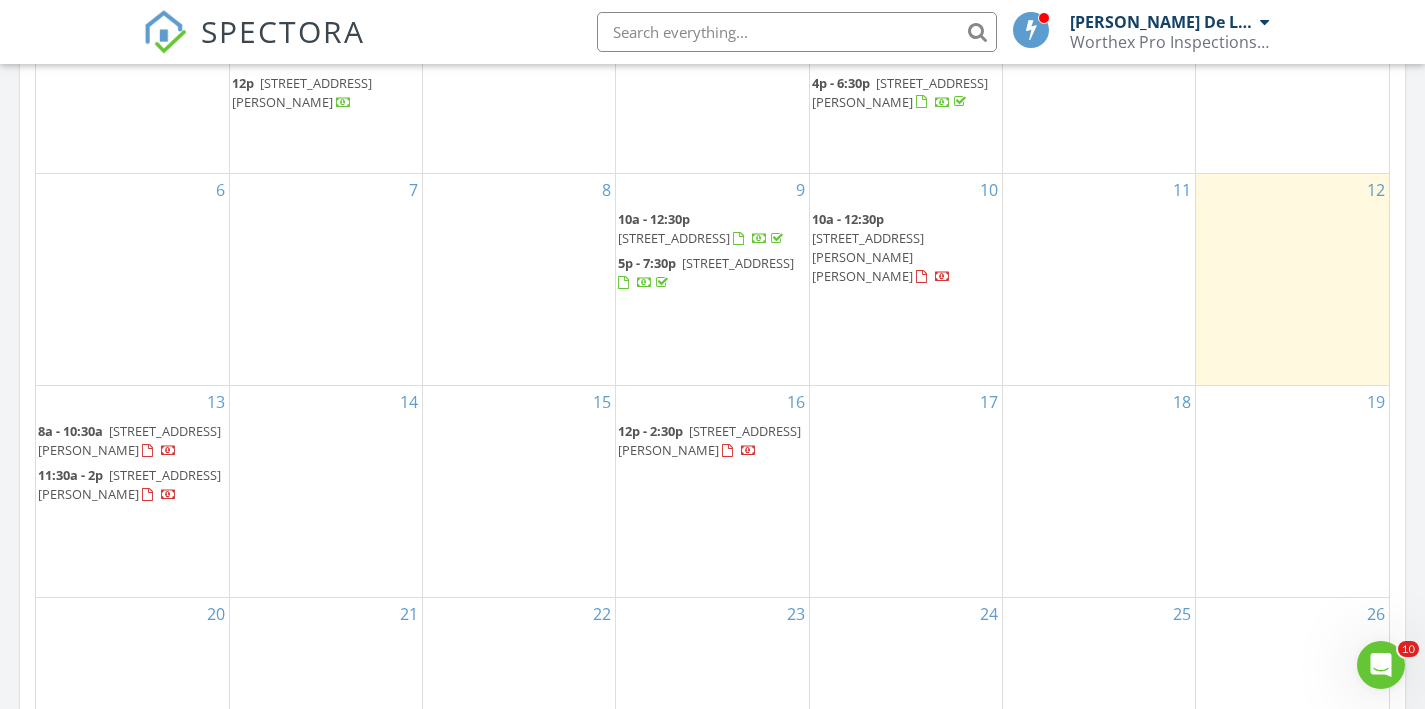 click on "33 Scott Rd, Hudson 12534" at bounding box center (868, 257) 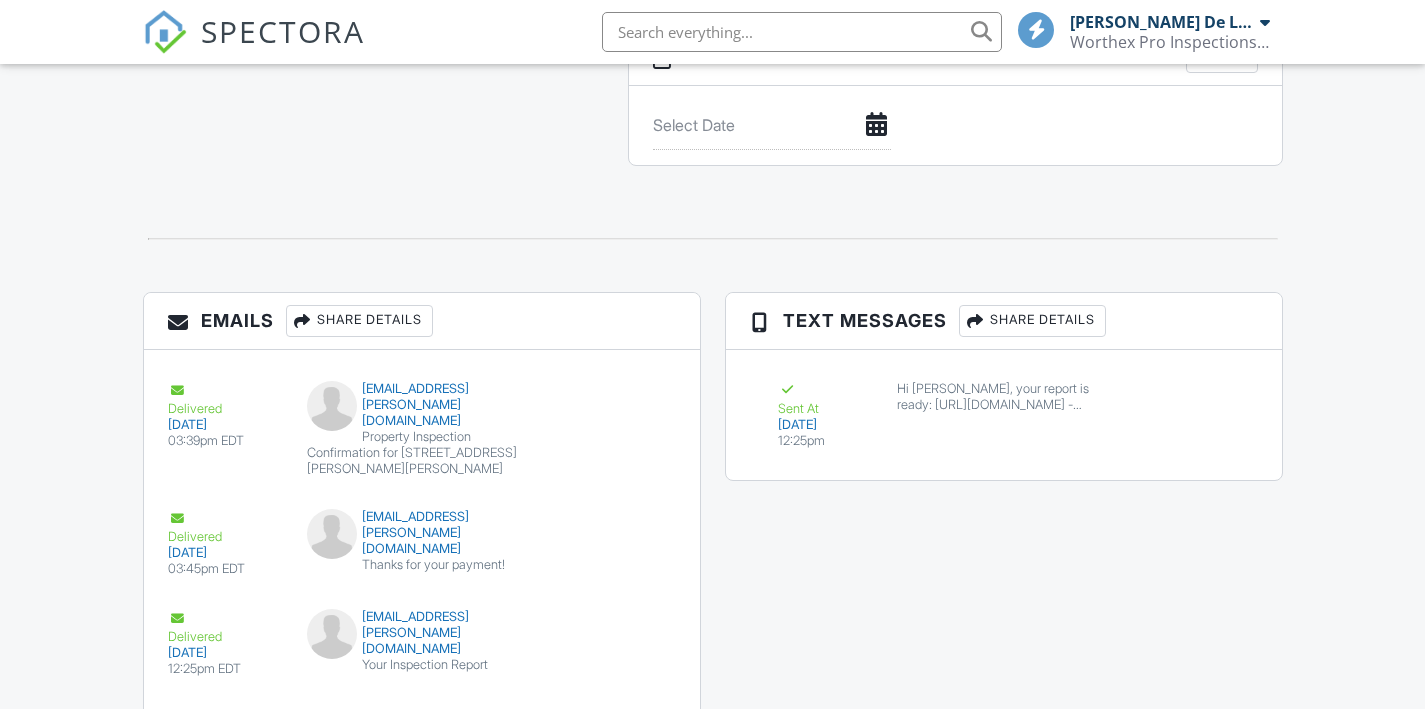 scroll, scrollTop: 2697, scrollLeft: 0, axis: vertical 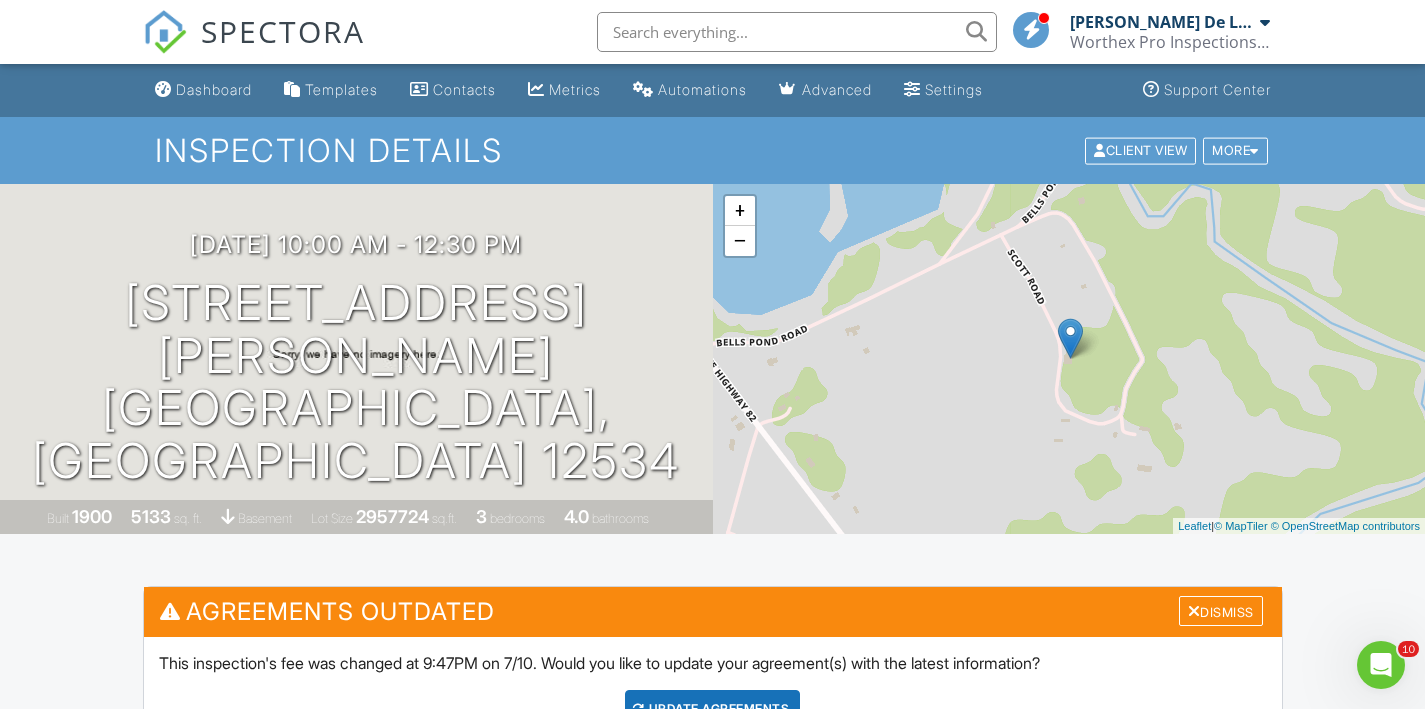 click at bounding box center [165, 32] 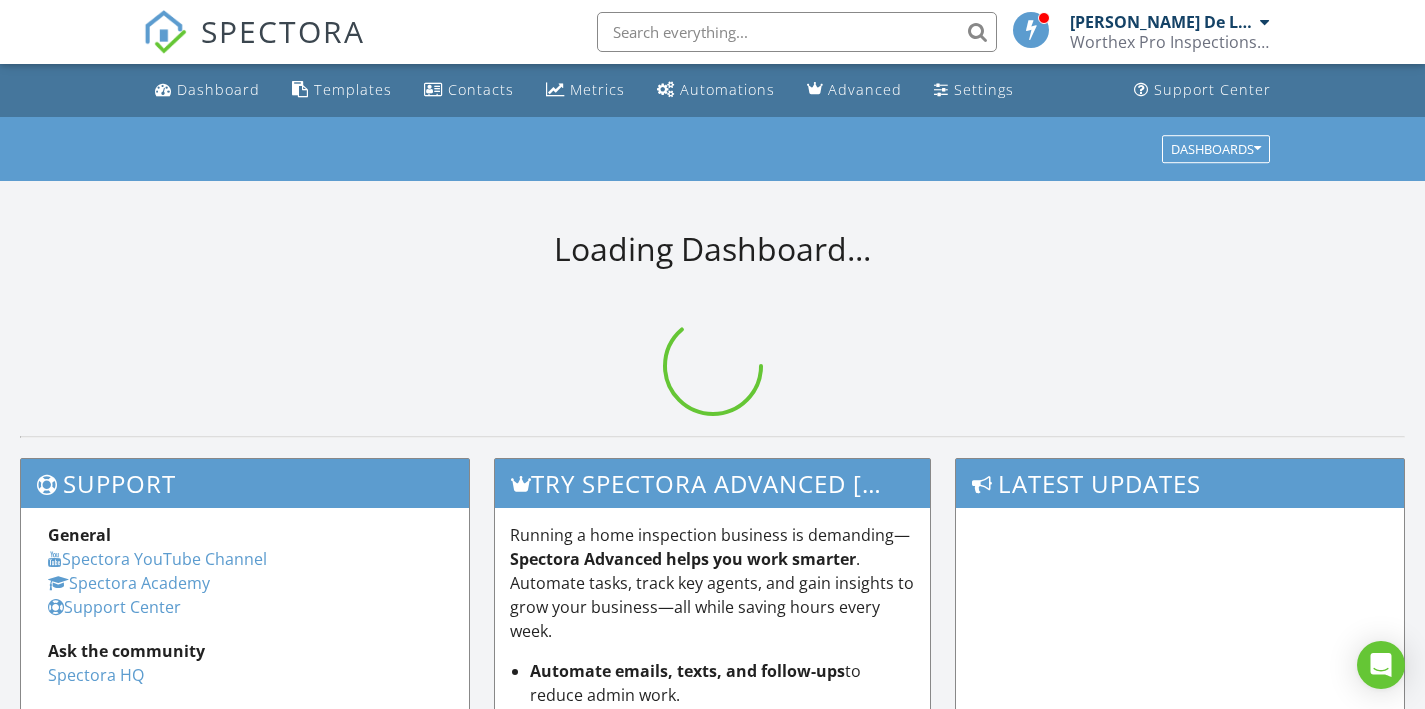 scroll, scrollTop: 0, scrollLeft: 0, axis: both 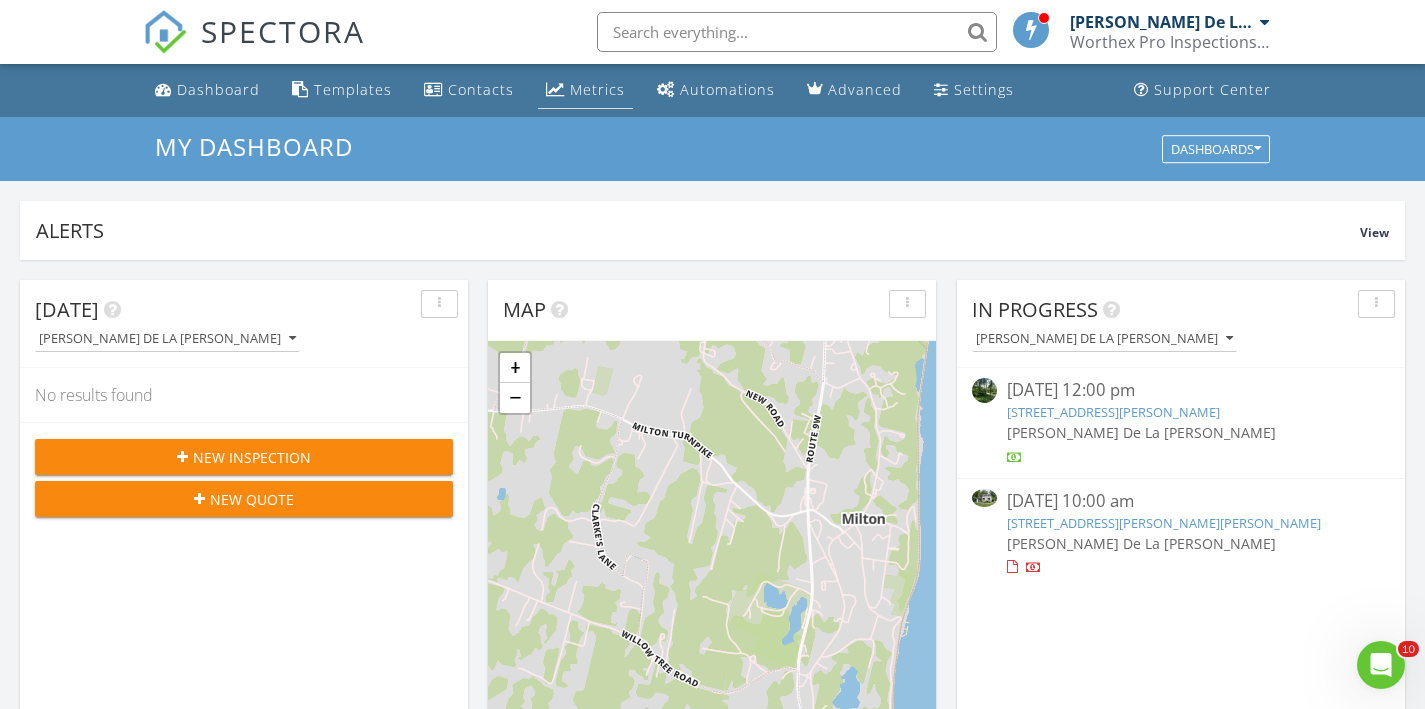 click on "Metrics" at bounding box center [597, 89] 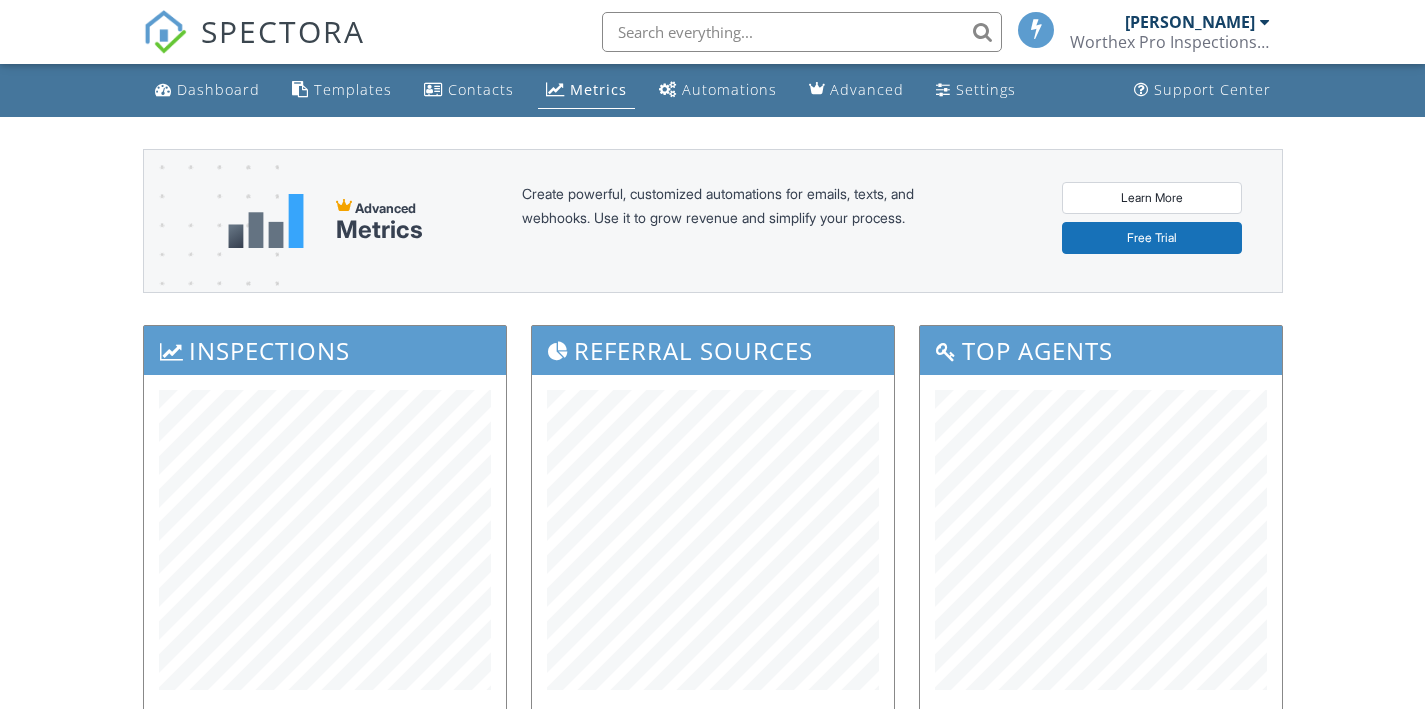 scroll, scrollTop: 0, scrollLeft: 0, axis: both 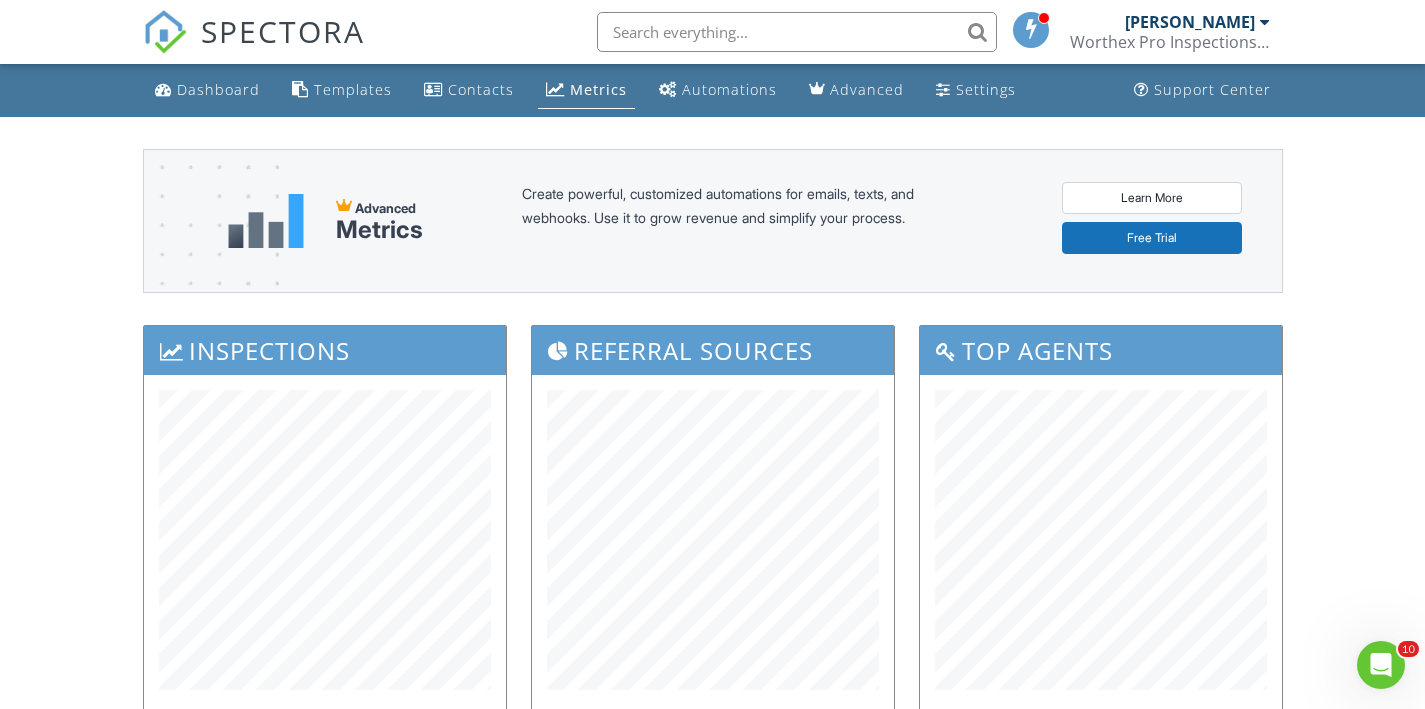 click at bounding box center [165, 32] 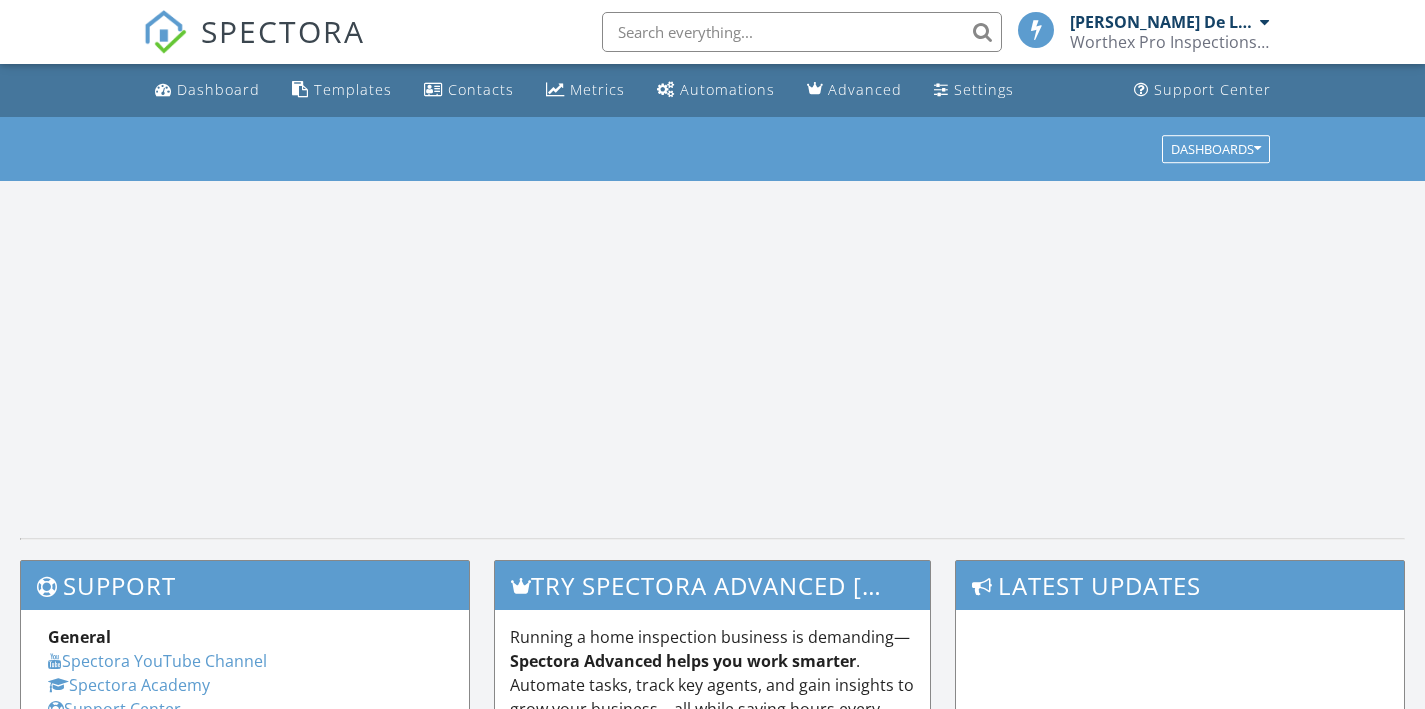 scroll, scrollTop: 0, scrollLeft: 0, axis: both 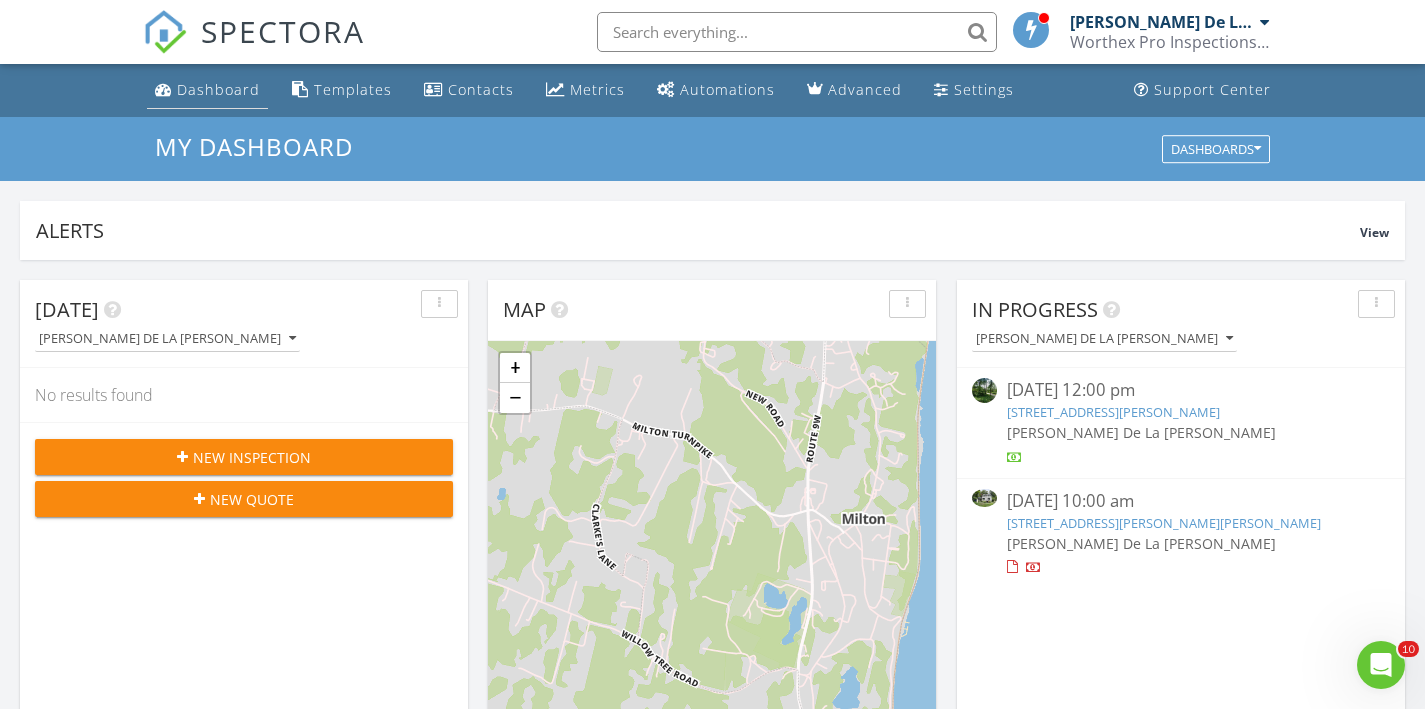click on "Dashboard" at bounding box center (218, 89) 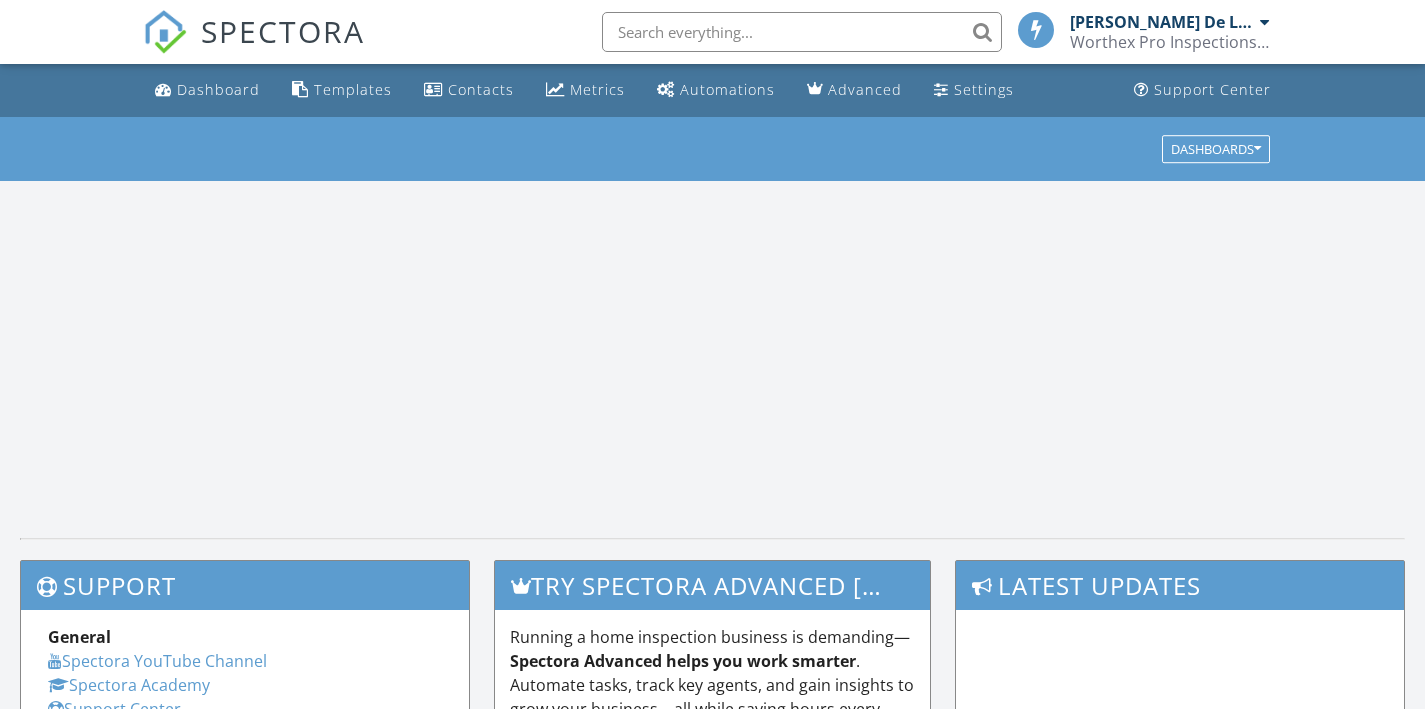 scroll, scrollTop: 0, scrollLeft: 0, axis: both 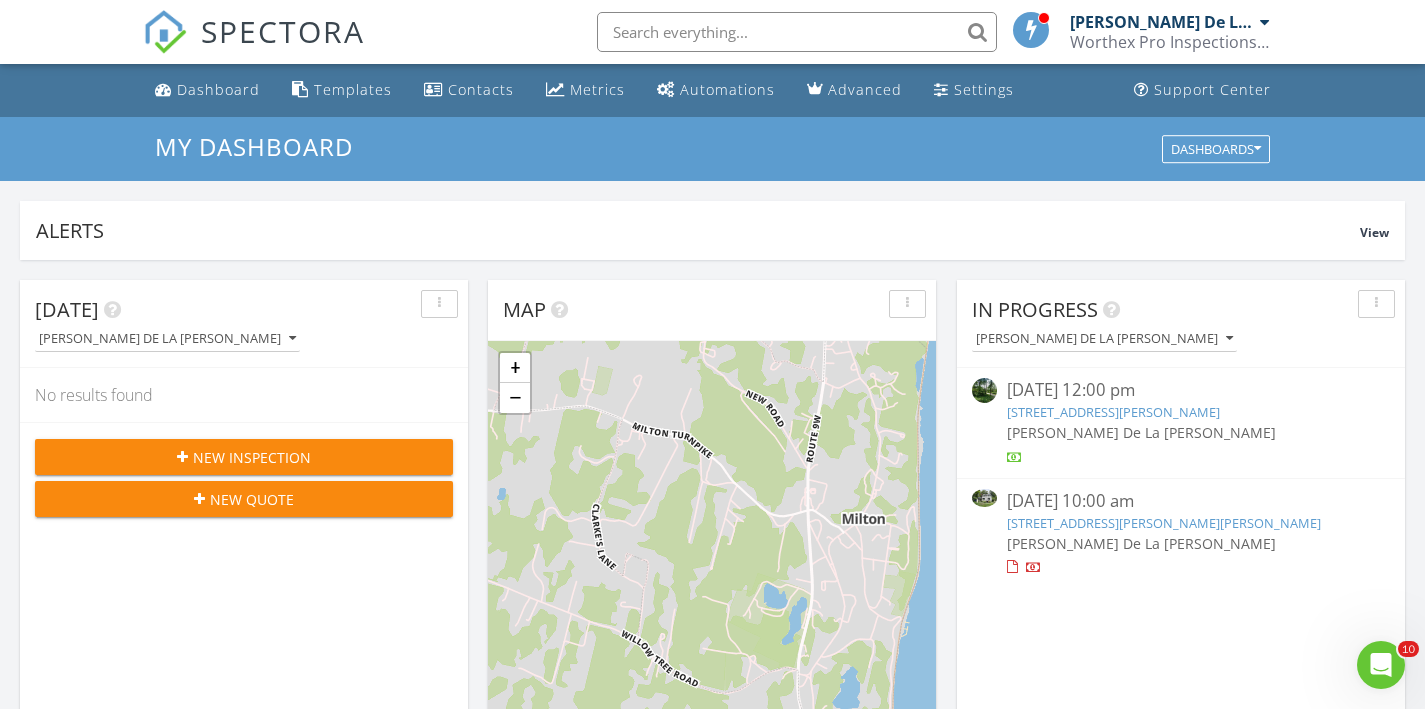 click at bounding box center [165, 32] 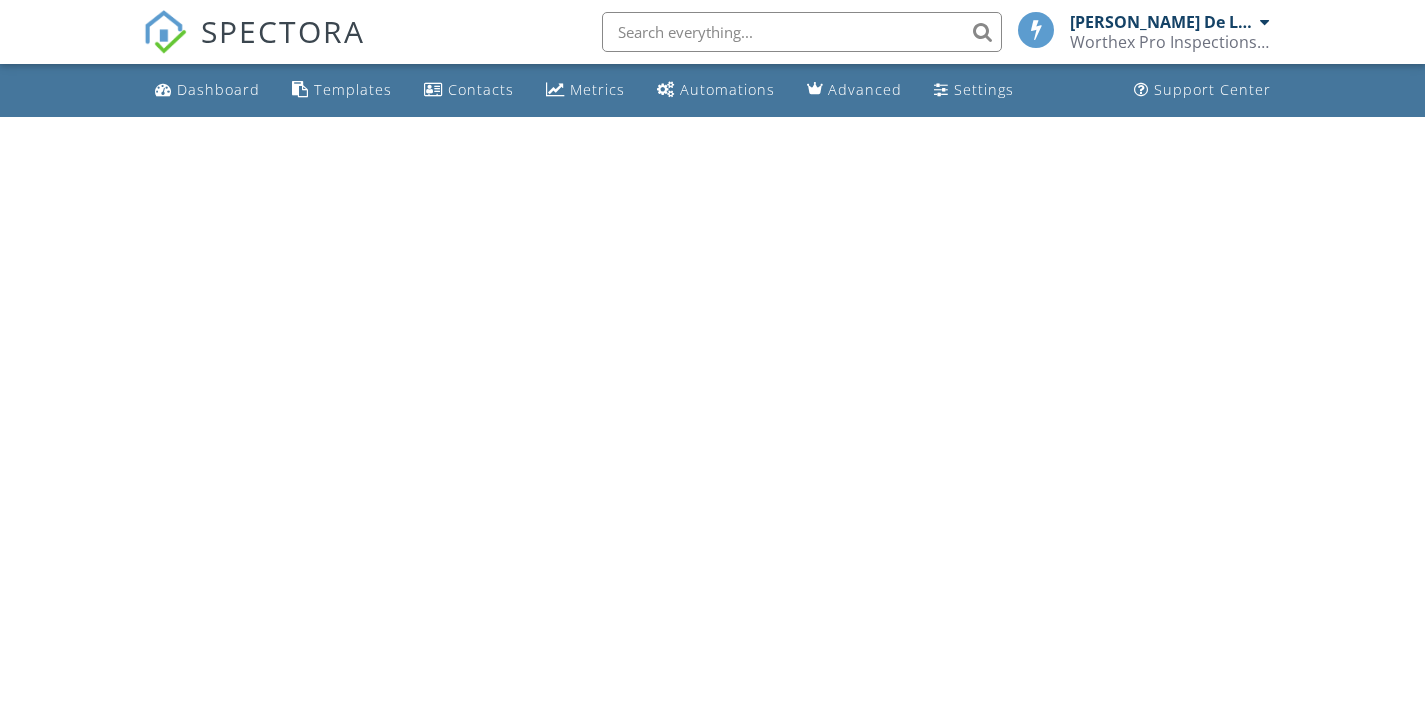 scroll, scrollTop: 0, scrollLeft: 0, axis: both 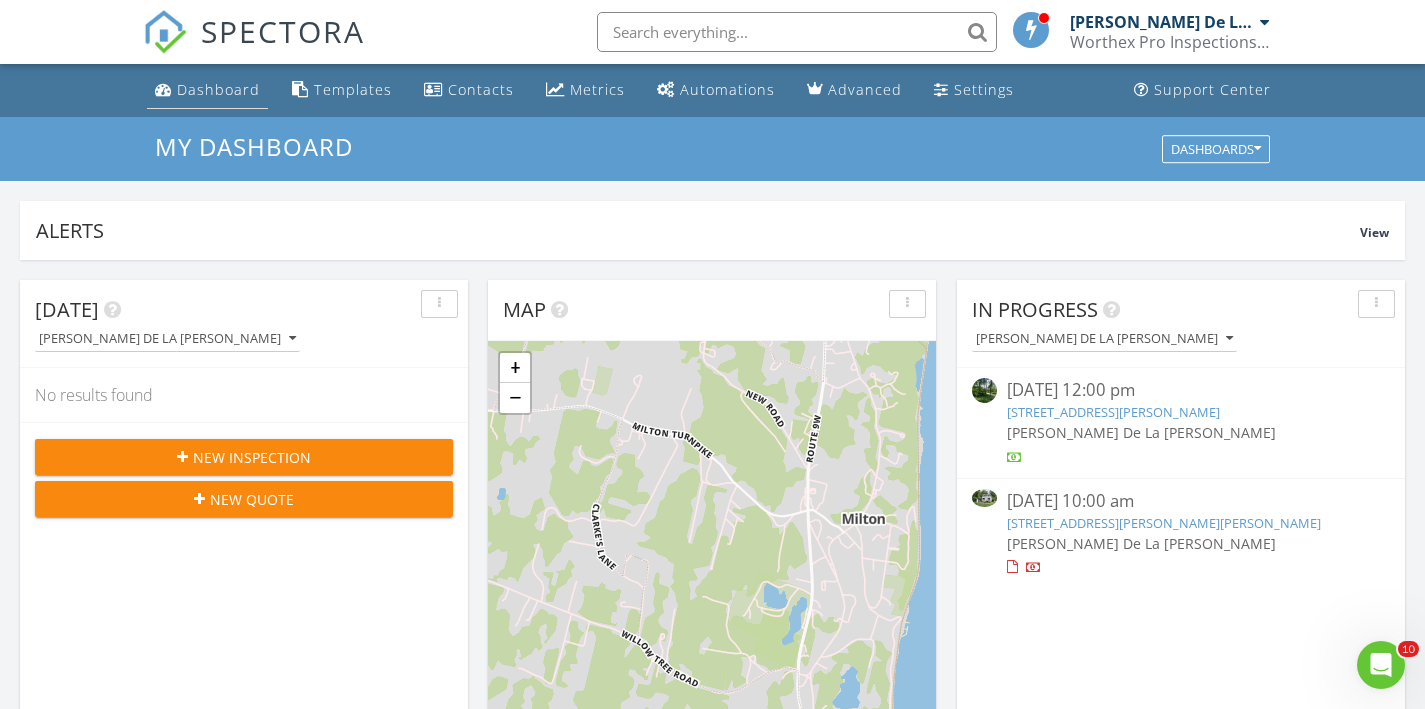 click on "Dashboard" at bounding box center (218, 89) 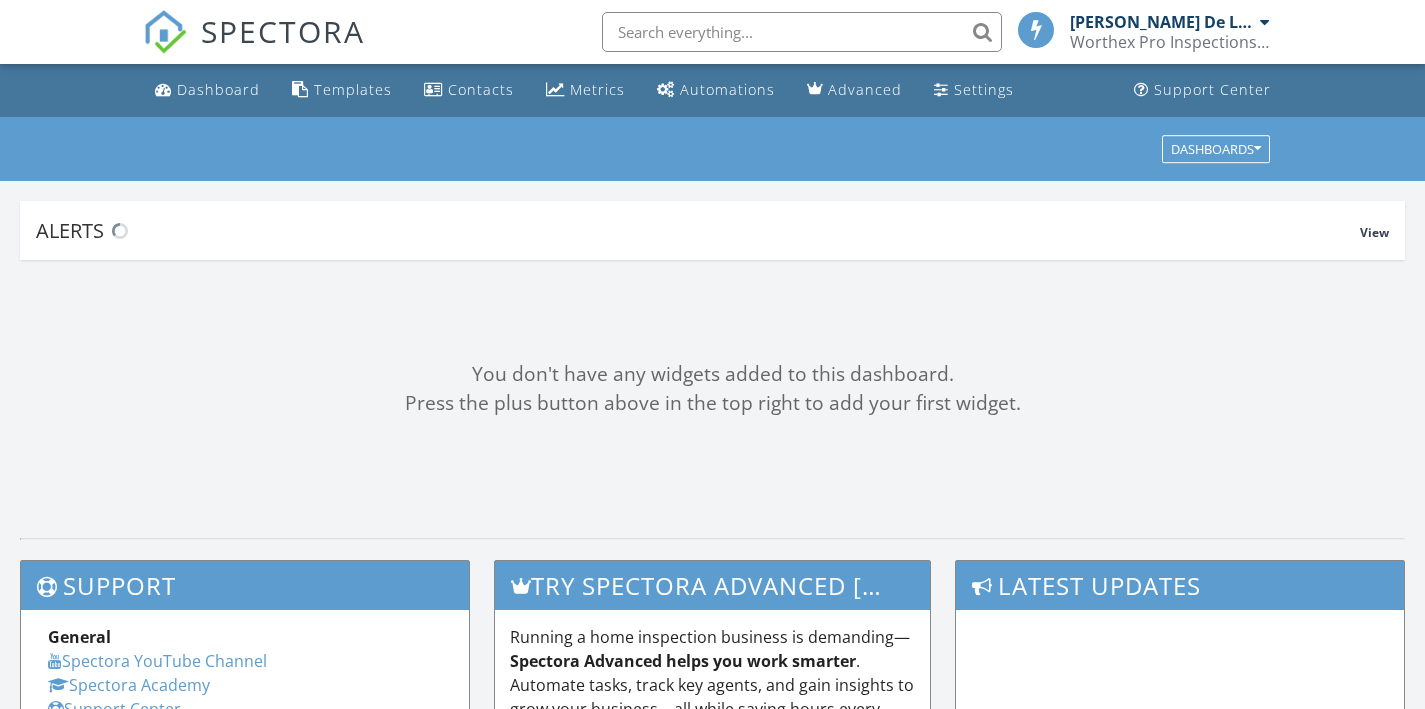 scroll, scrollTop: 0, scrollLeft: 0, axis: both 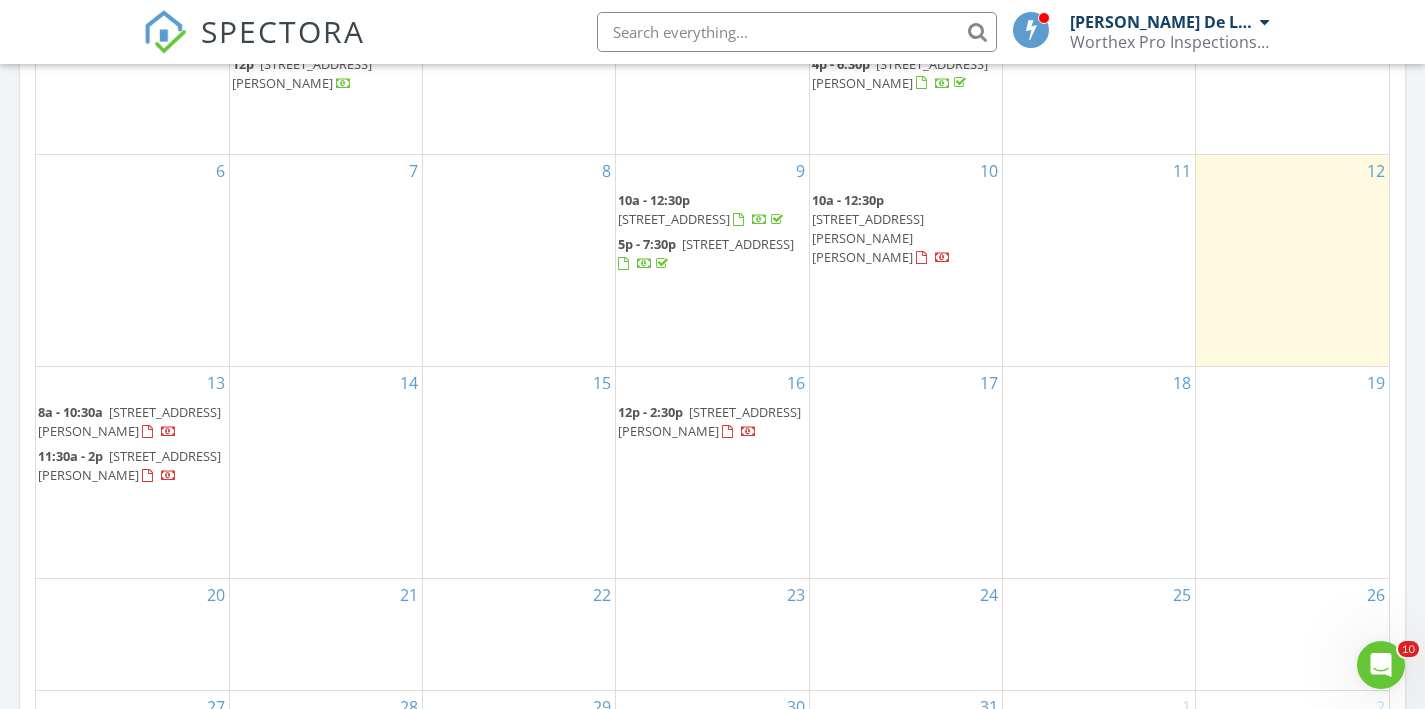click on "[STREET_ADDRESS][PERSON_NAME]" at bounding box center [709, 421] 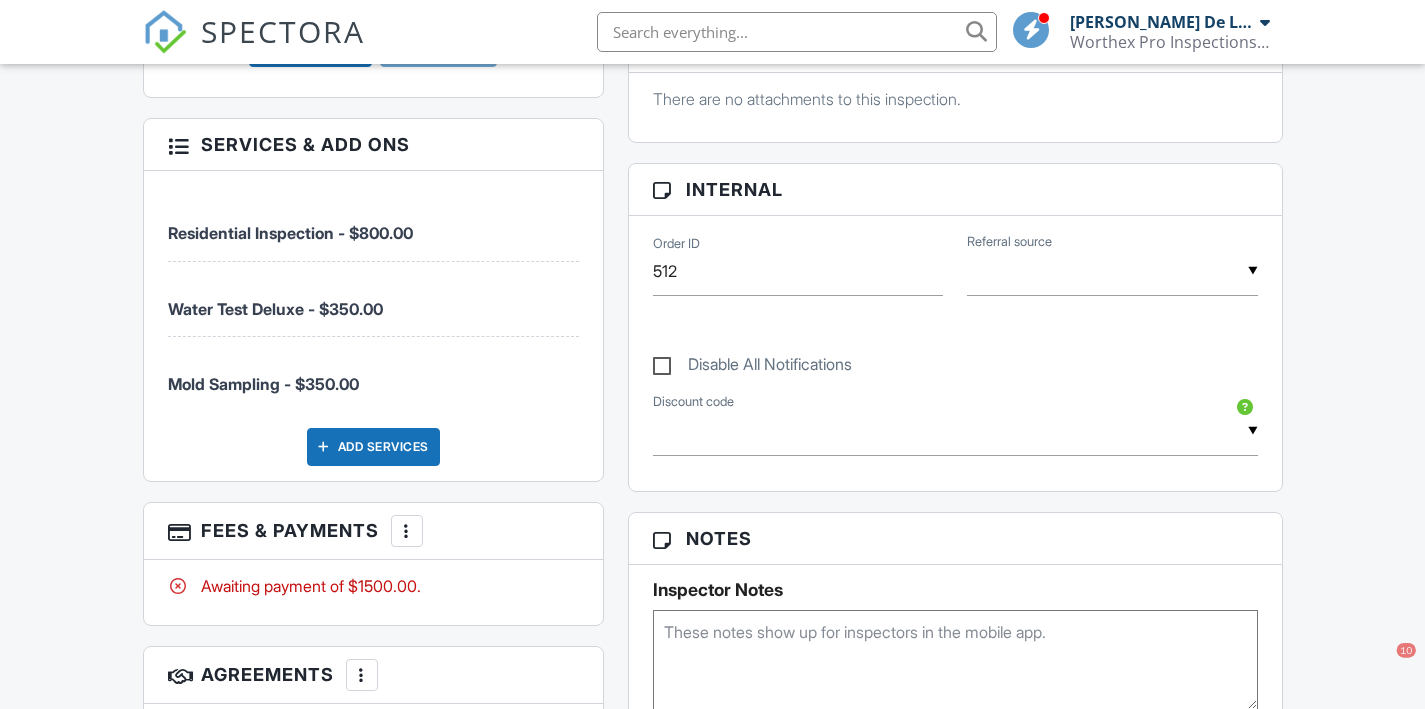 scroll, scrollTop: 1917, scrollLeft: 0, axis: vertical 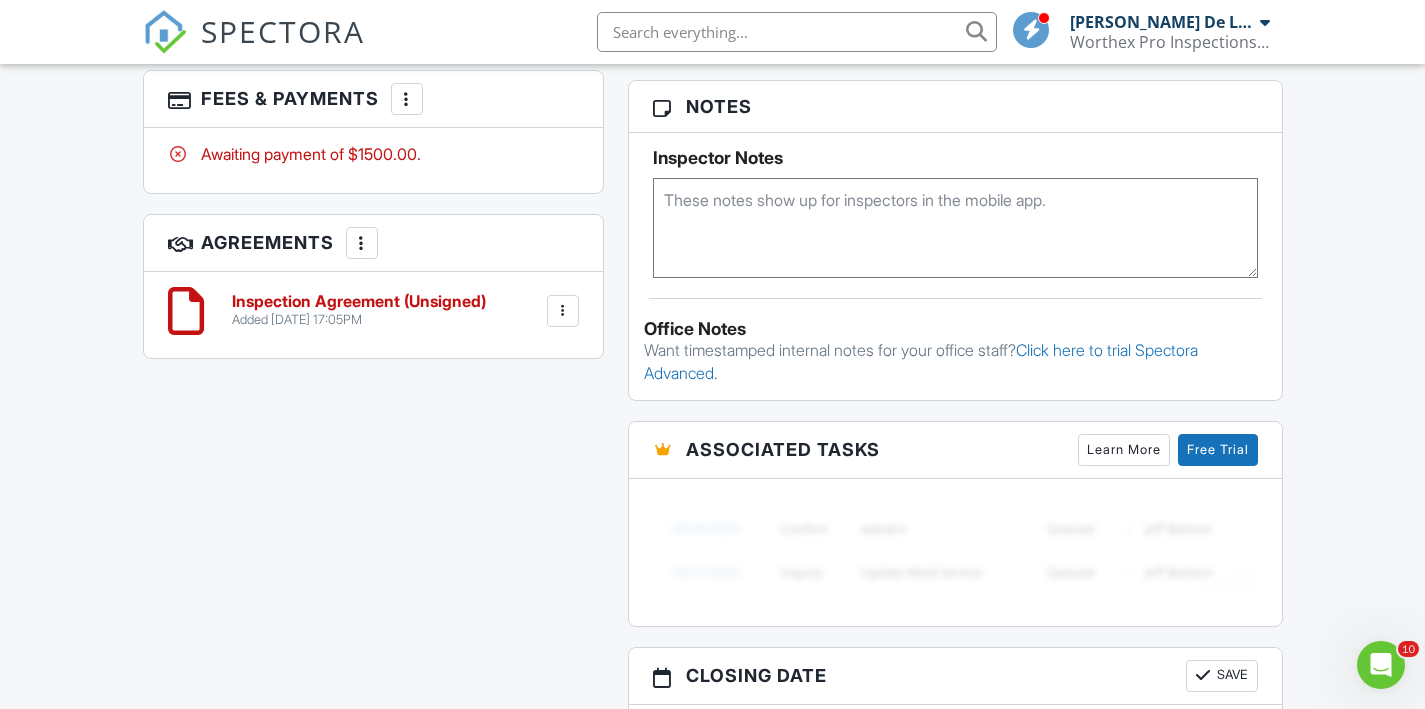click at bounding box center (362, 243) 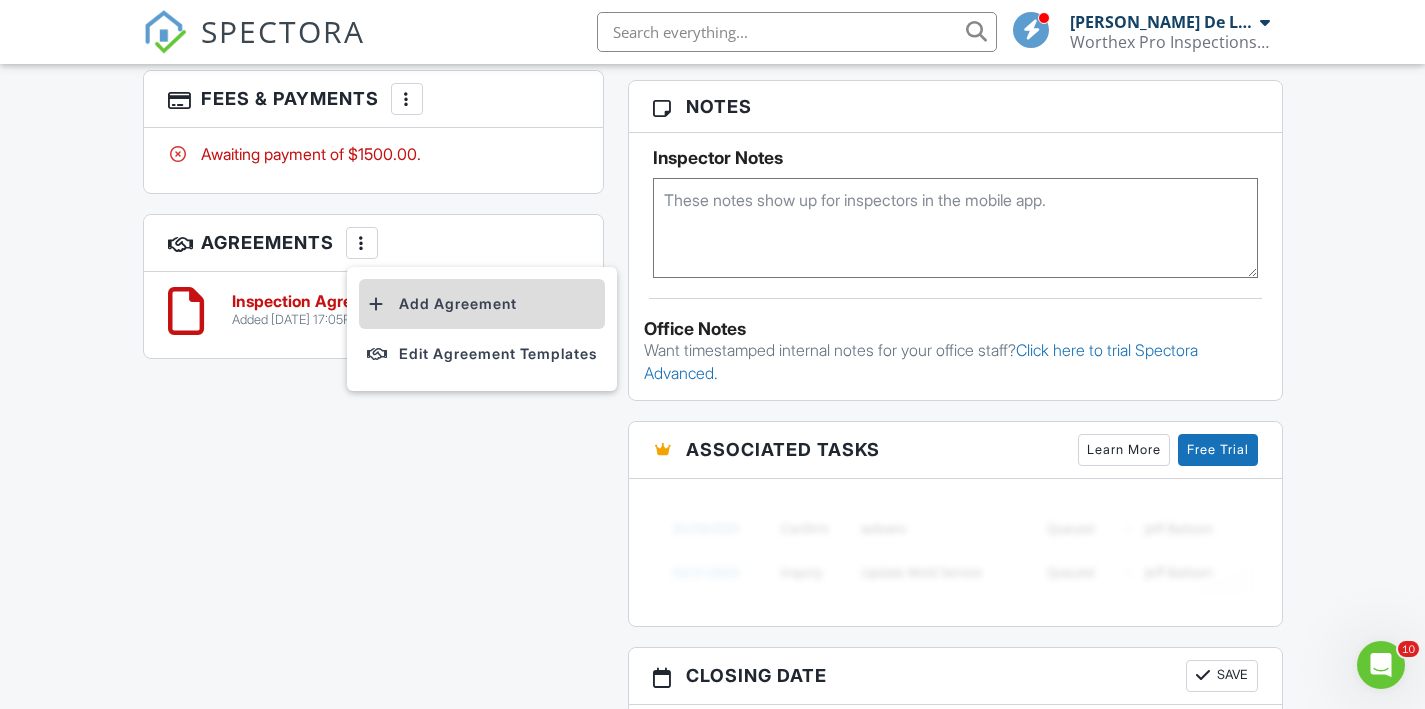 click on "Add Agreement" at bounding box center (482, 304) 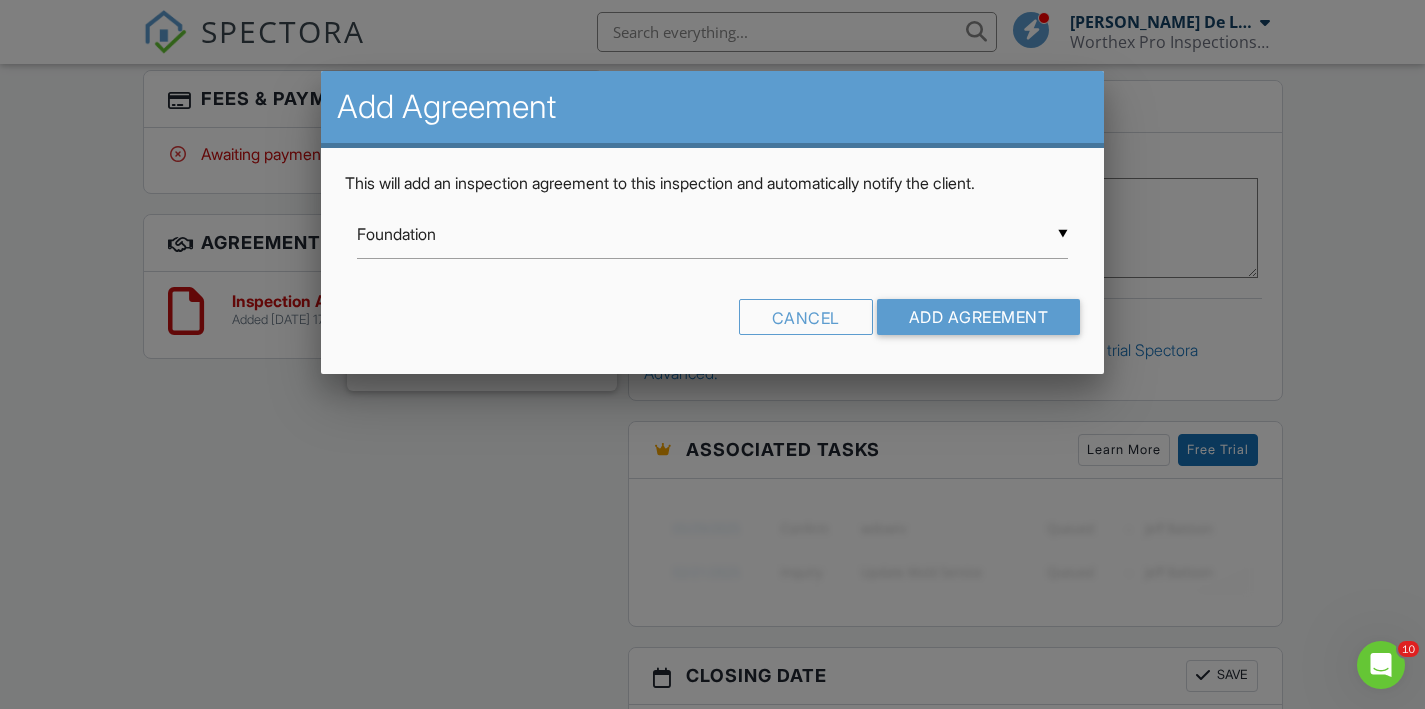 click on "▼ Foundation Foundation Inspection Agreement Mold Assessment Agreement Individual Inspection Agreement  WDO Agreement  Plumbing Only Radon Agreement Commercial Agreement Foundation
Inspection Agreement
Mold Assessment Agreement
Individual Inspection Agreement
WDO Agreement
Plumbing Only
Radon Agreement
Commercial Agreement" at bounding box center [713, 234] 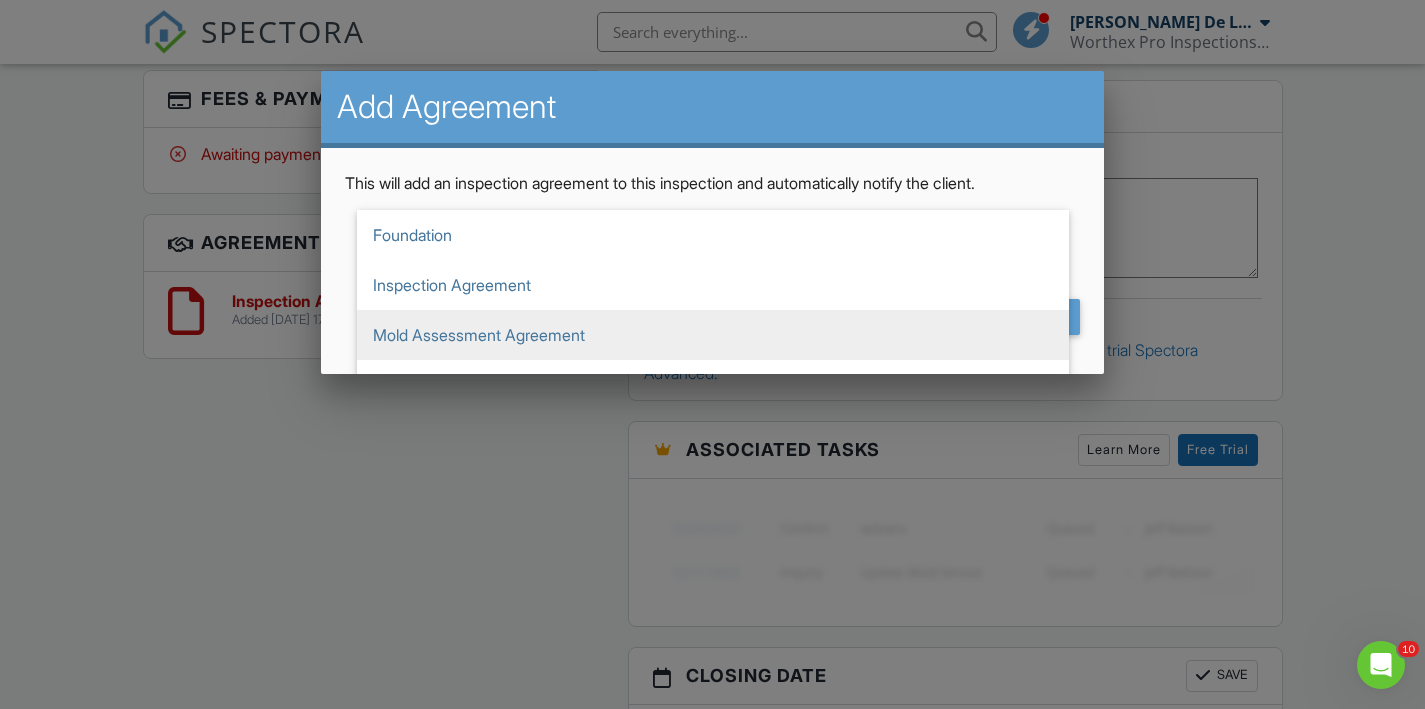 click on "Mold Assessment Agreement" at bounding box center (713, 335) 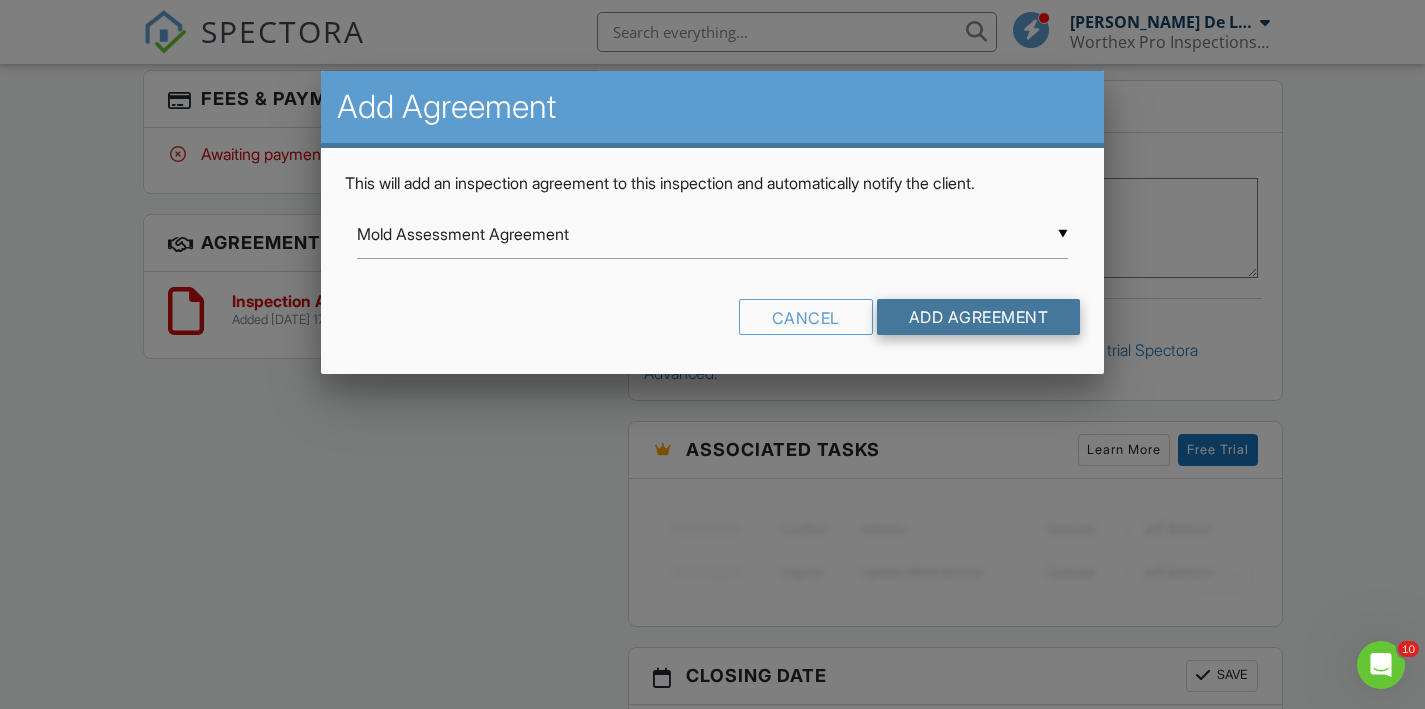 click on "Add Agreement" at bounding box center (979, 317) 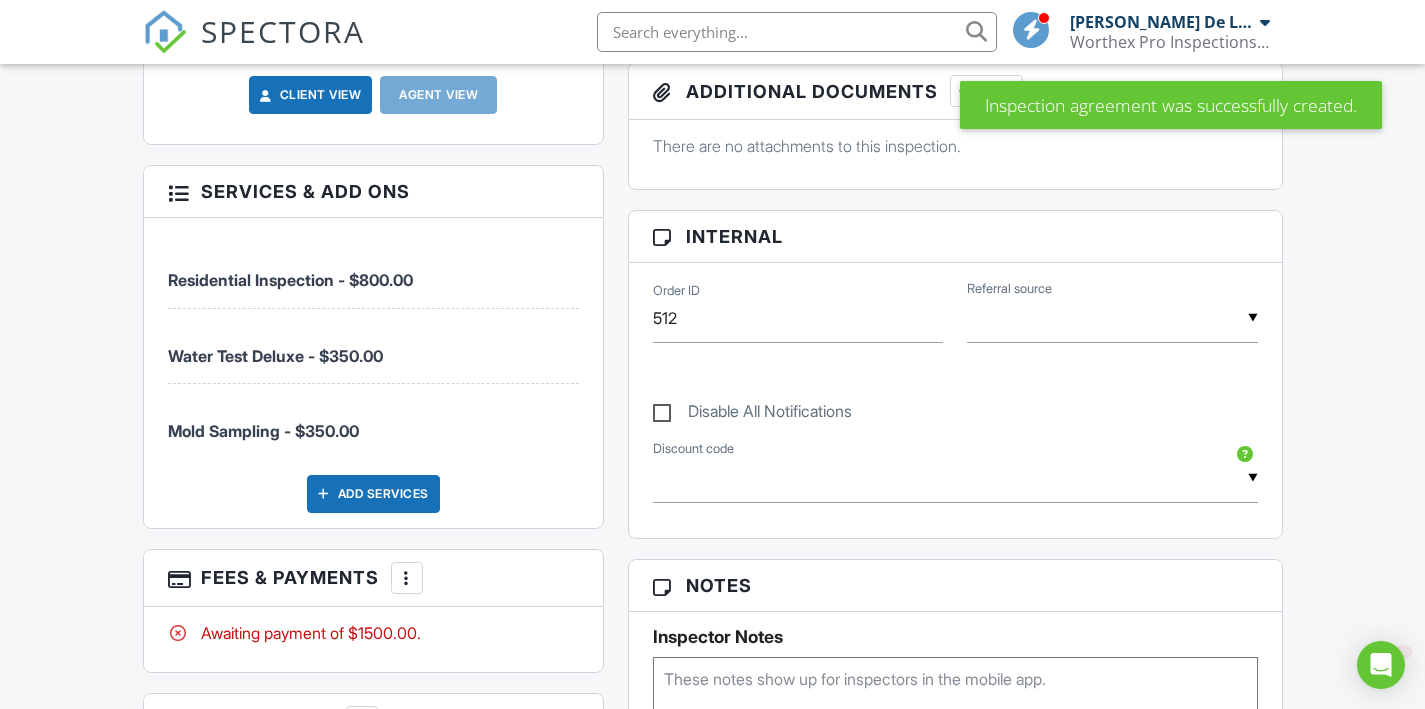 scroll, scrollTop: 1106, scrollLeft: 0, axis: vertical 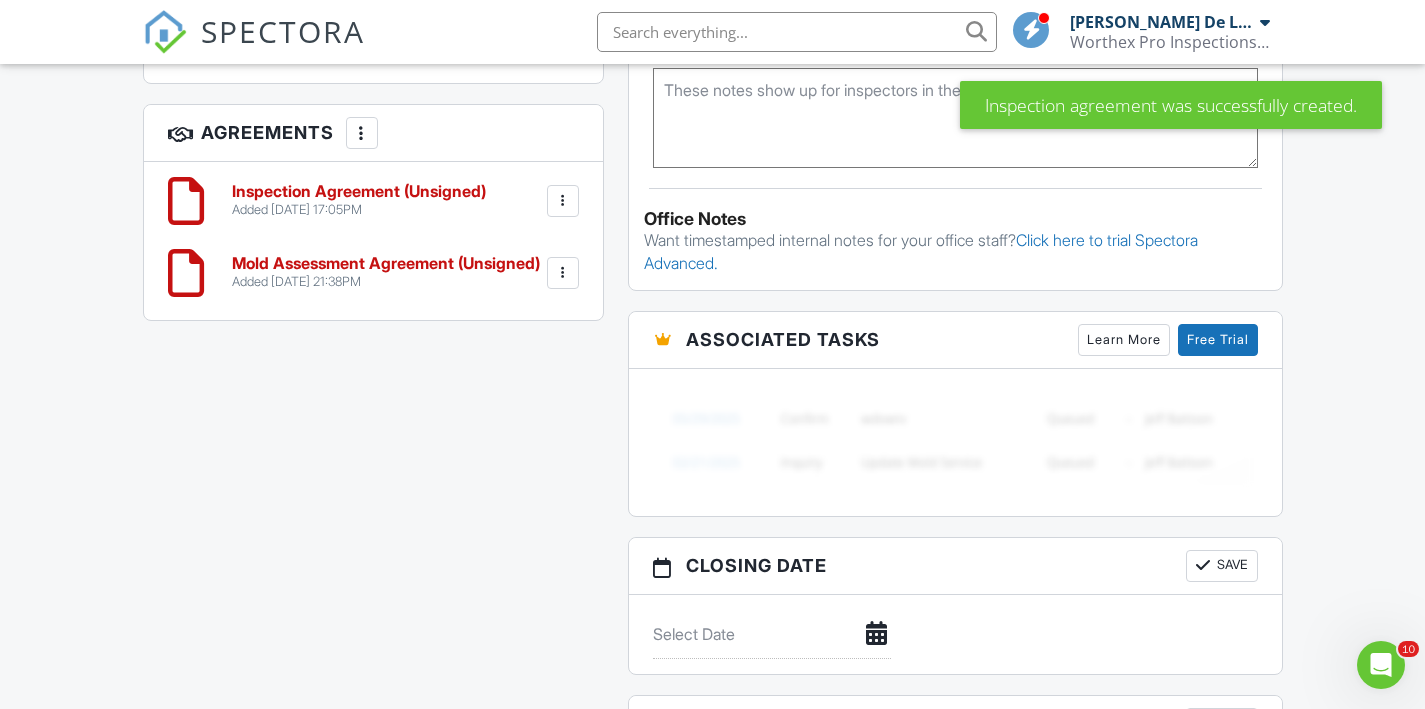 click at bounding box center (563, 273) 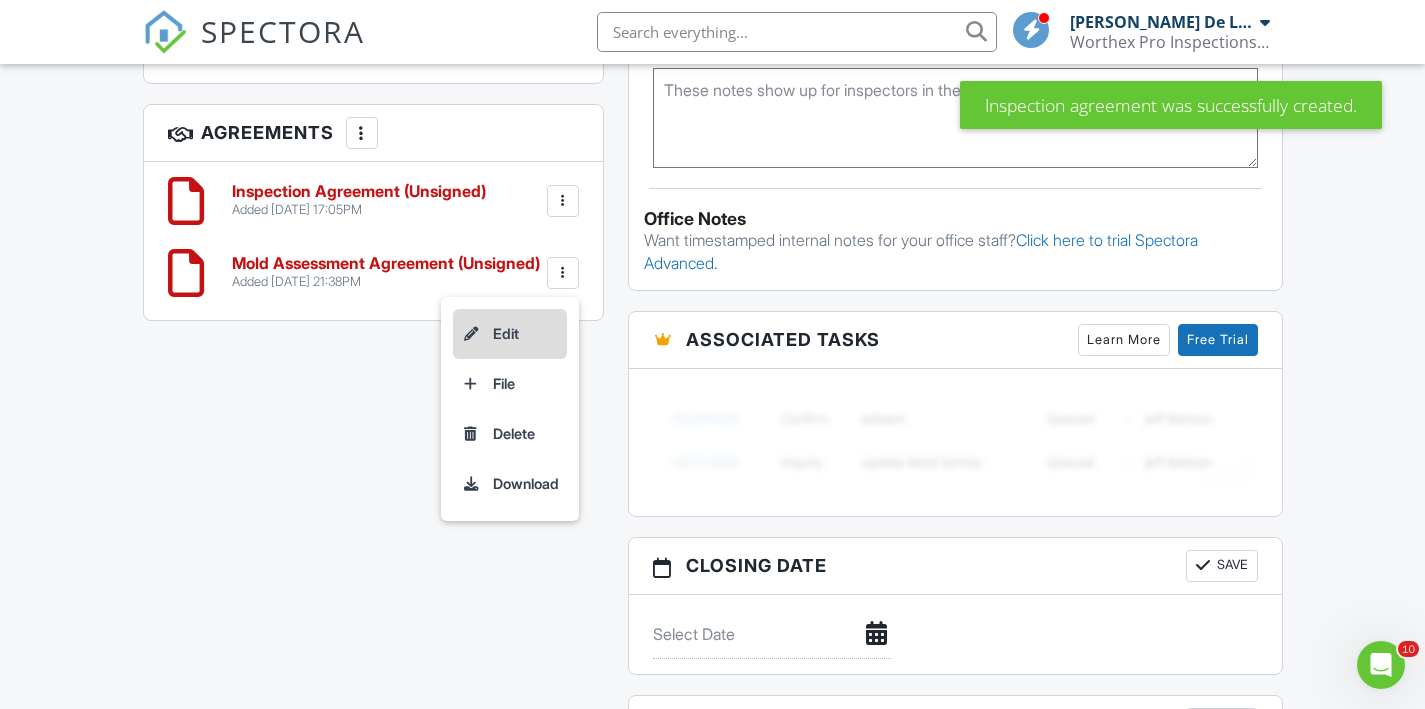 click on "Edit" at bounding box center (510, 334) 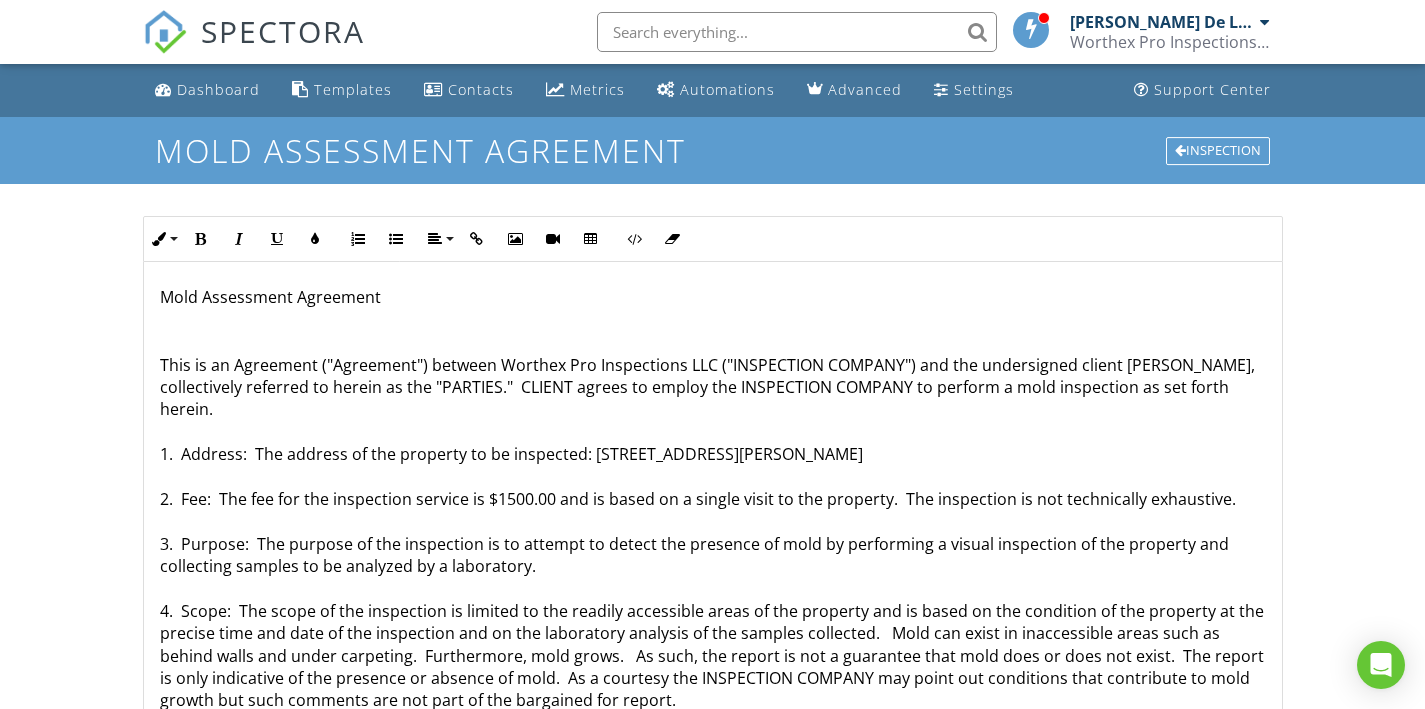 scroll, scrollTop: 0, scrollLeft: 0, axis: both 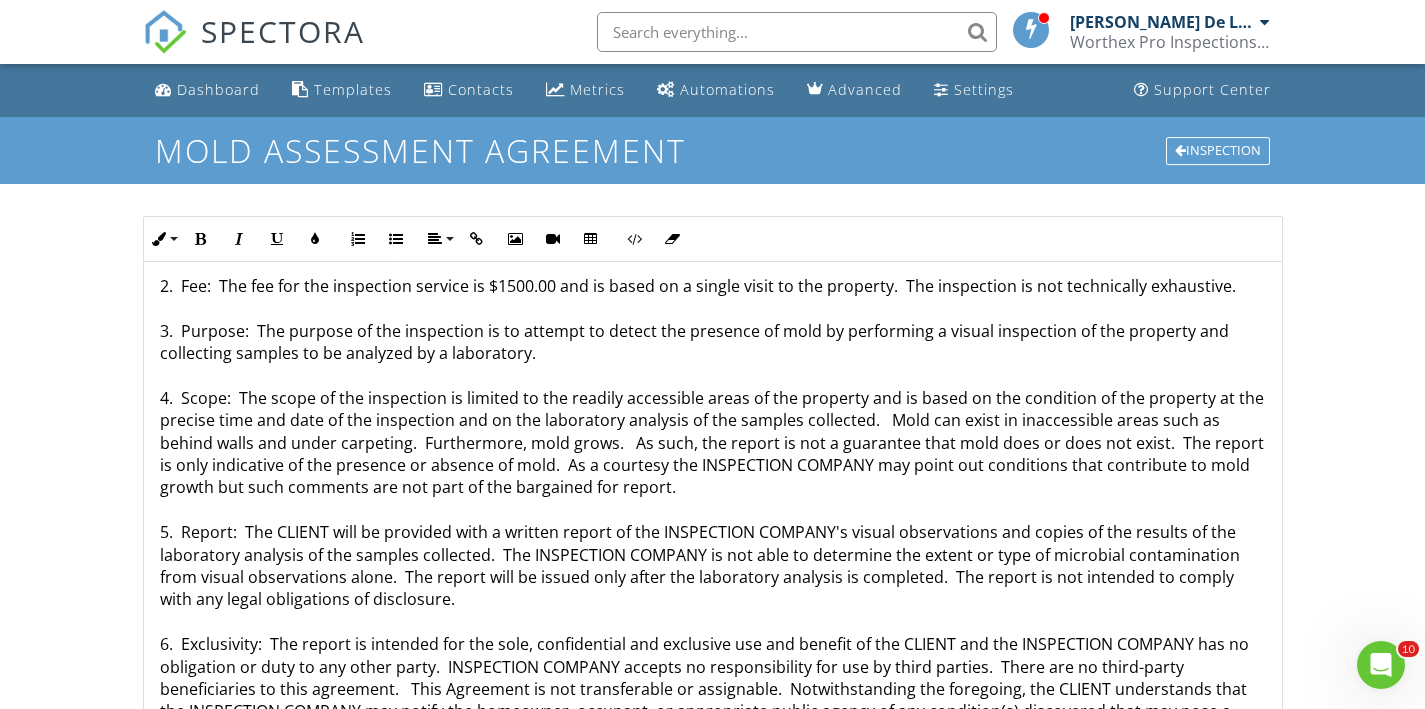 click on "Mold Assessment Agreement This is an Agreement ("Agreement") between Worthex Pro Inspections LLC ("INSPECTION COMPANY") and the undersigned client [PERSON_NAME], collectively referred to herein as the "PARTIES."  CLIENT agrees to employ the INSPECTION COMPANY to perform a mold inspection as set forth herein. 1.  Address:  The address of the property to be inspected: [STREET_ADDRESS][PERSON_NAME].  Fee:  The fee for the inspection service is $1500.00 and is based on a single visit to the property.  The inspection is not technically exhaustive.   3.  Purpose:  The purpose of the inspection is to attempt to detect the presence of mold by performing a visual inspection of the property and collecting samples to be analyzed by a laboratory. 10.  Severability:  If any court having jurisdiction declares any provision of this Agreement to be invalid or unenforceable, the remaining provisions will remain in effect.   ____________________________________________________________" at bounding box center [713, 756] 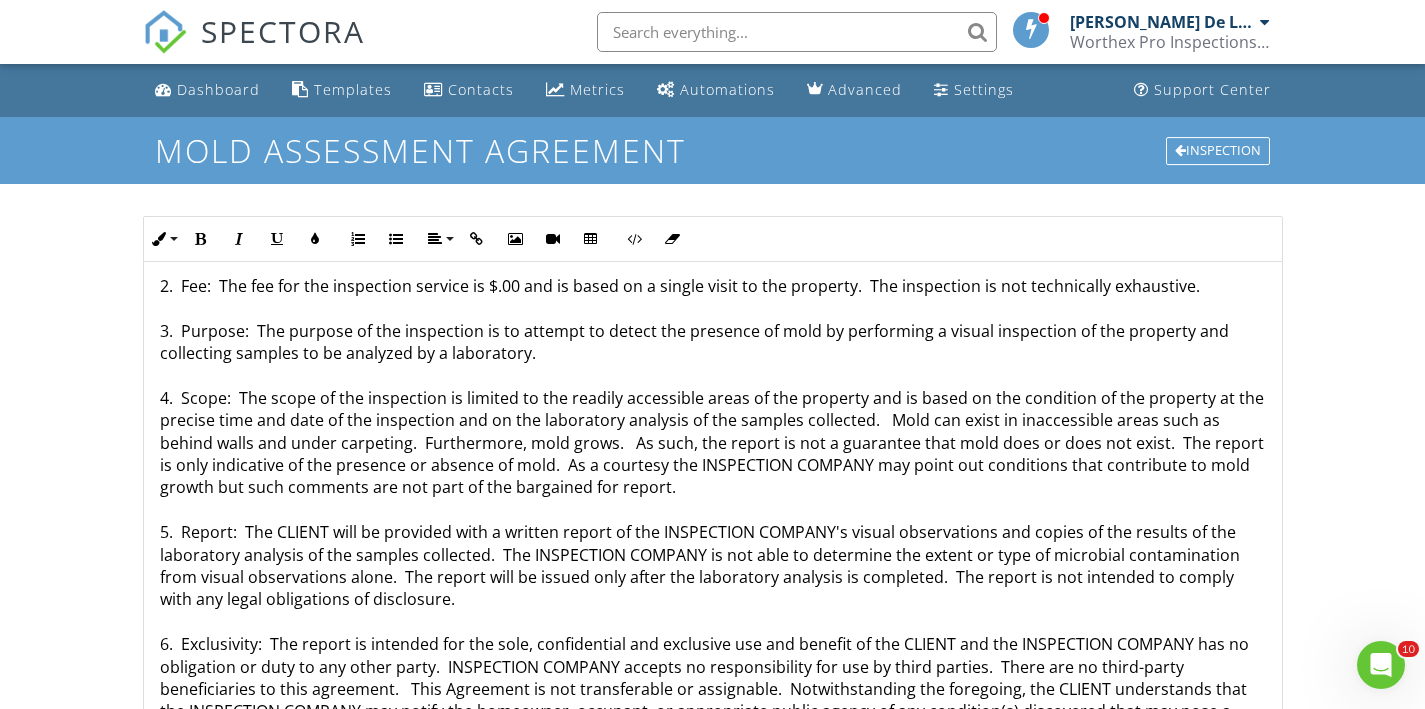 type 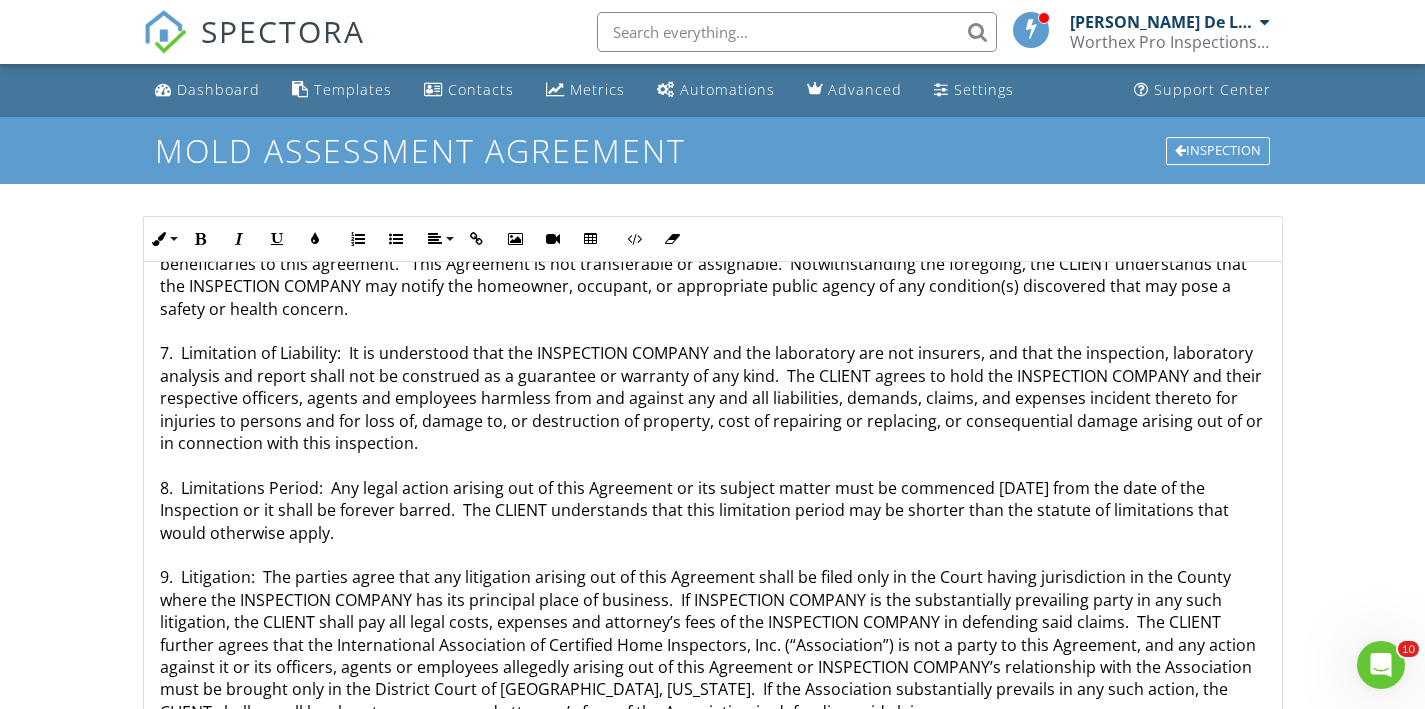 scroll, scrollTop: 621, scrollLeft: 0, axis: vertical 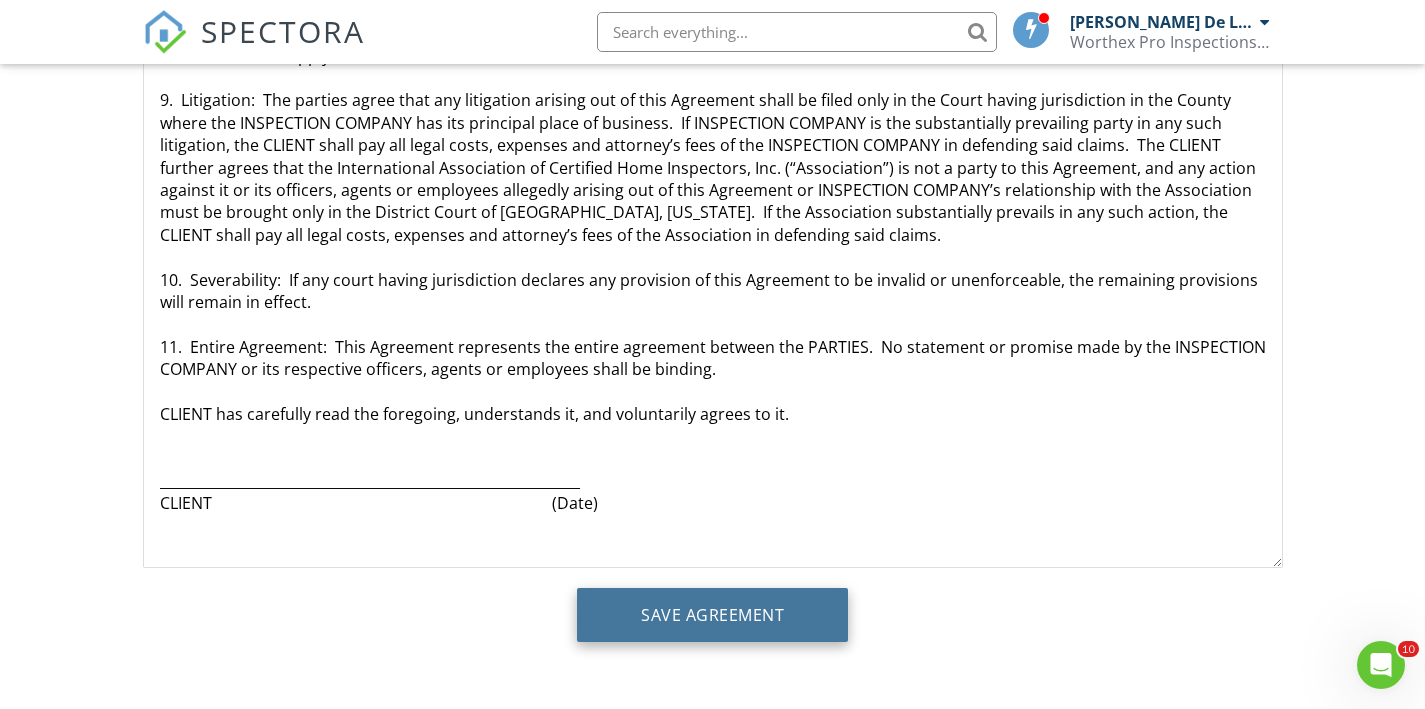 click on "Save Agreement" at bounding box center [712, 615] 